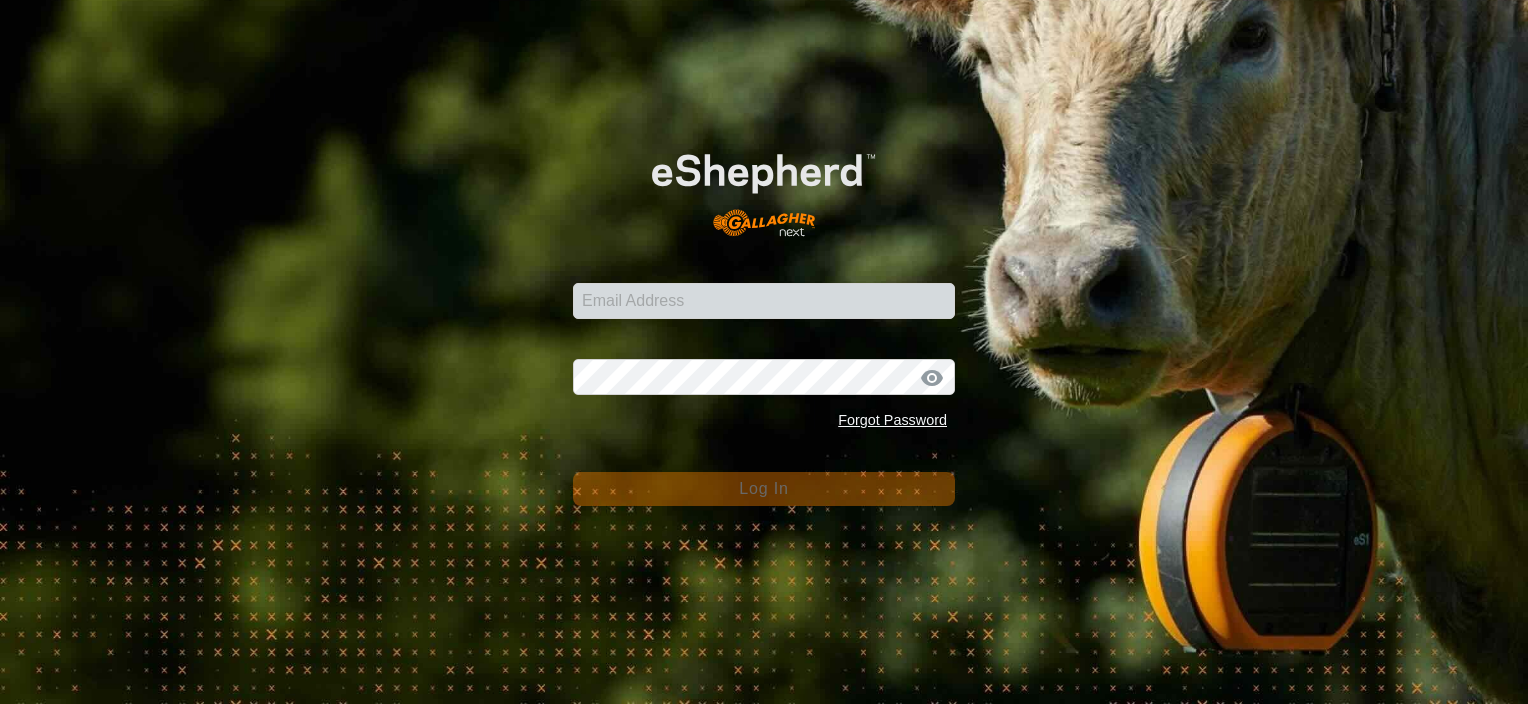scroll, scrollTop: 0, scrollLeft: 0, axis: both 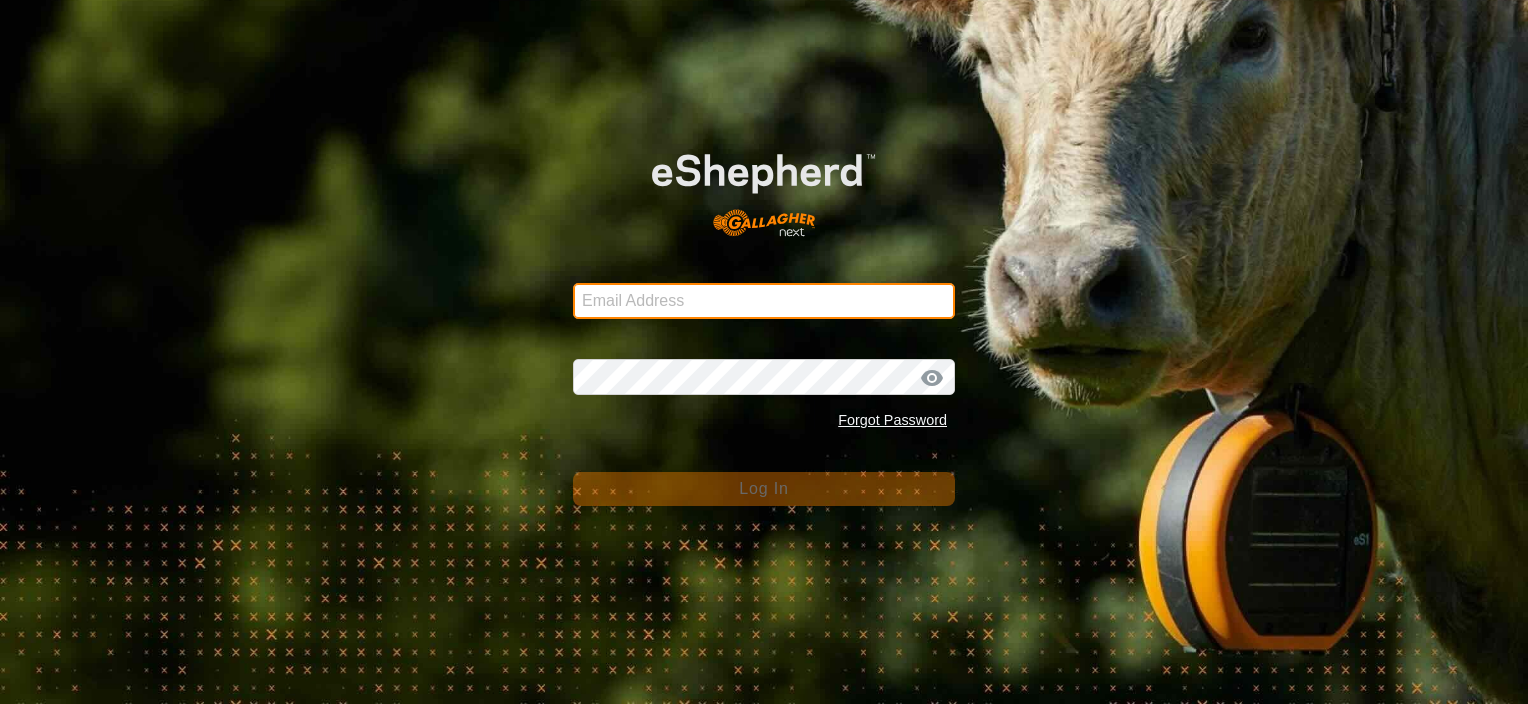 type on "[PERSON_NAME][EMAIL_ADDRESS][DOMAIN_NAME]" 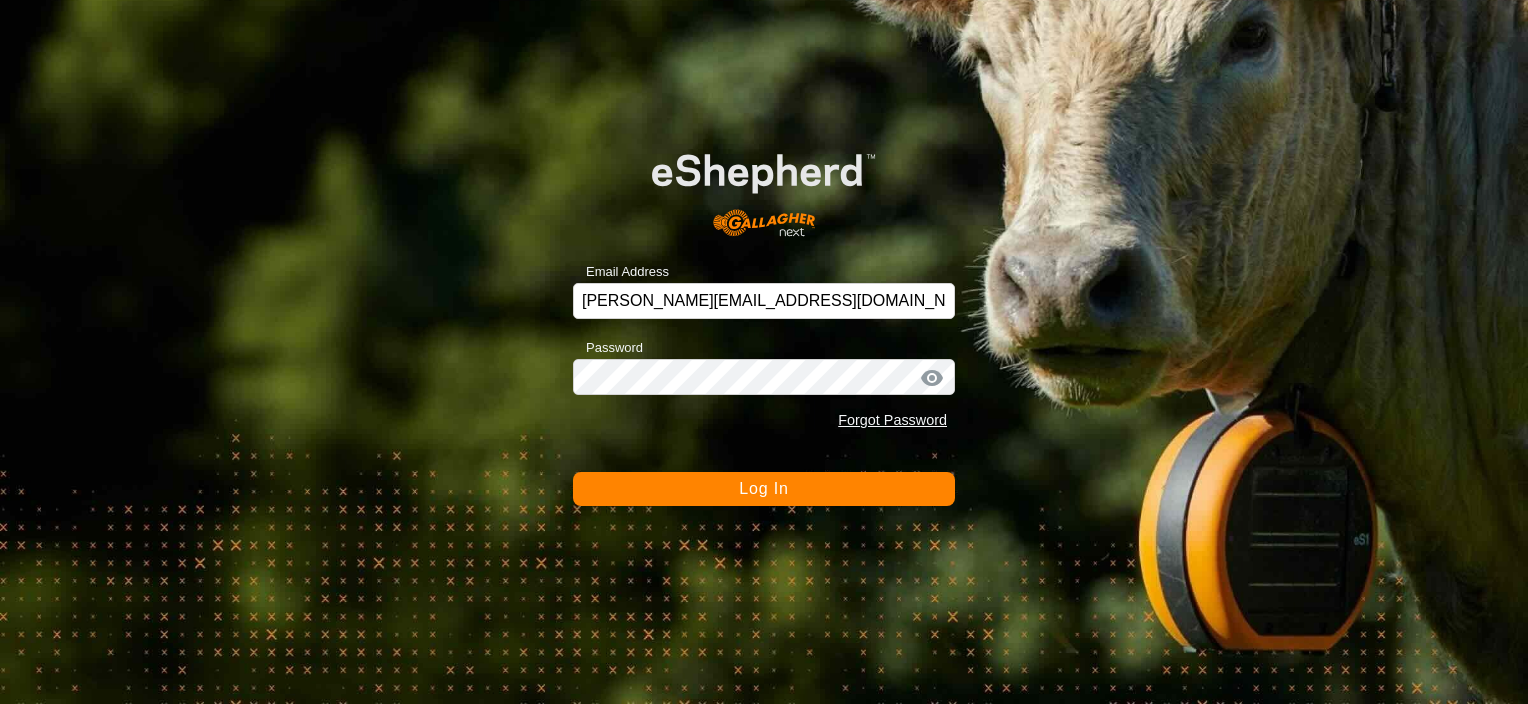 click on "Log In" 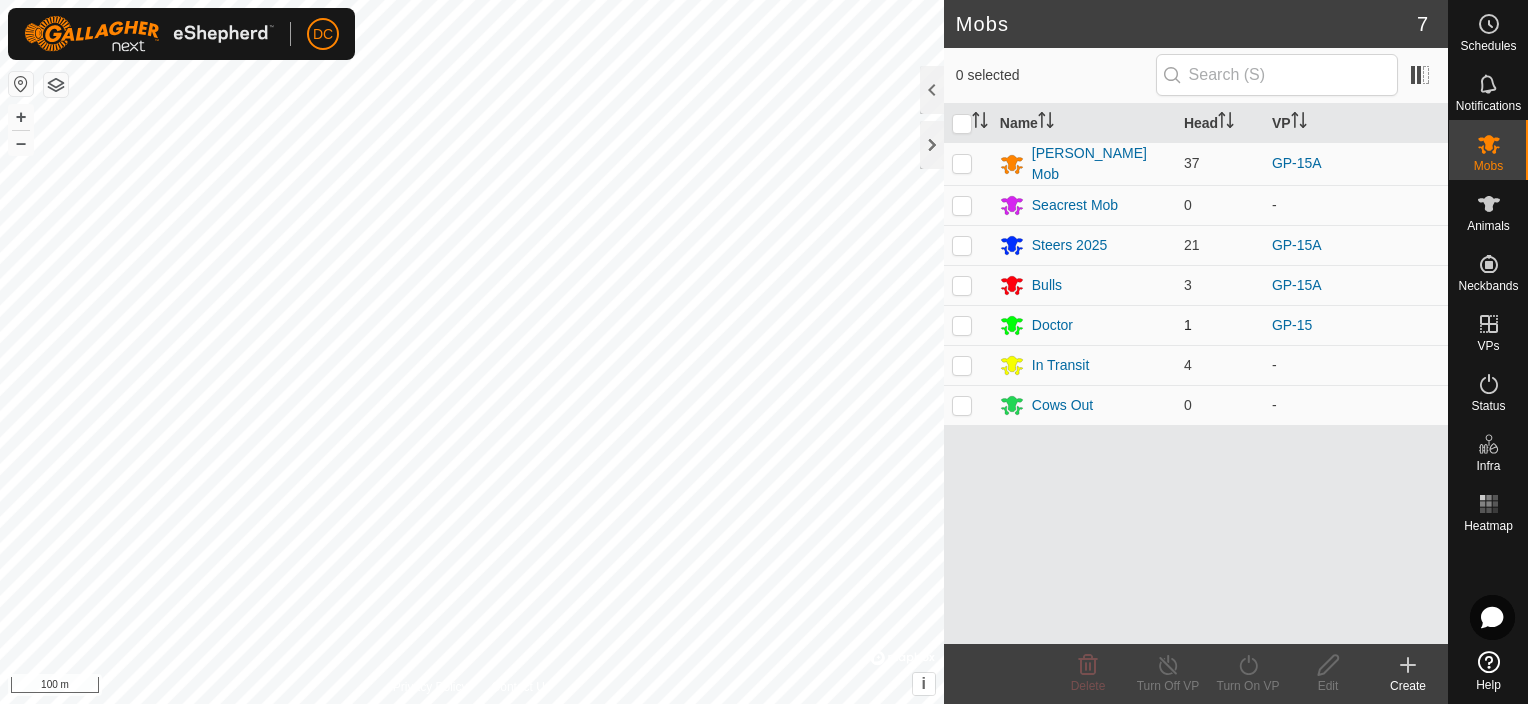 click at bounding box center [962, 325] 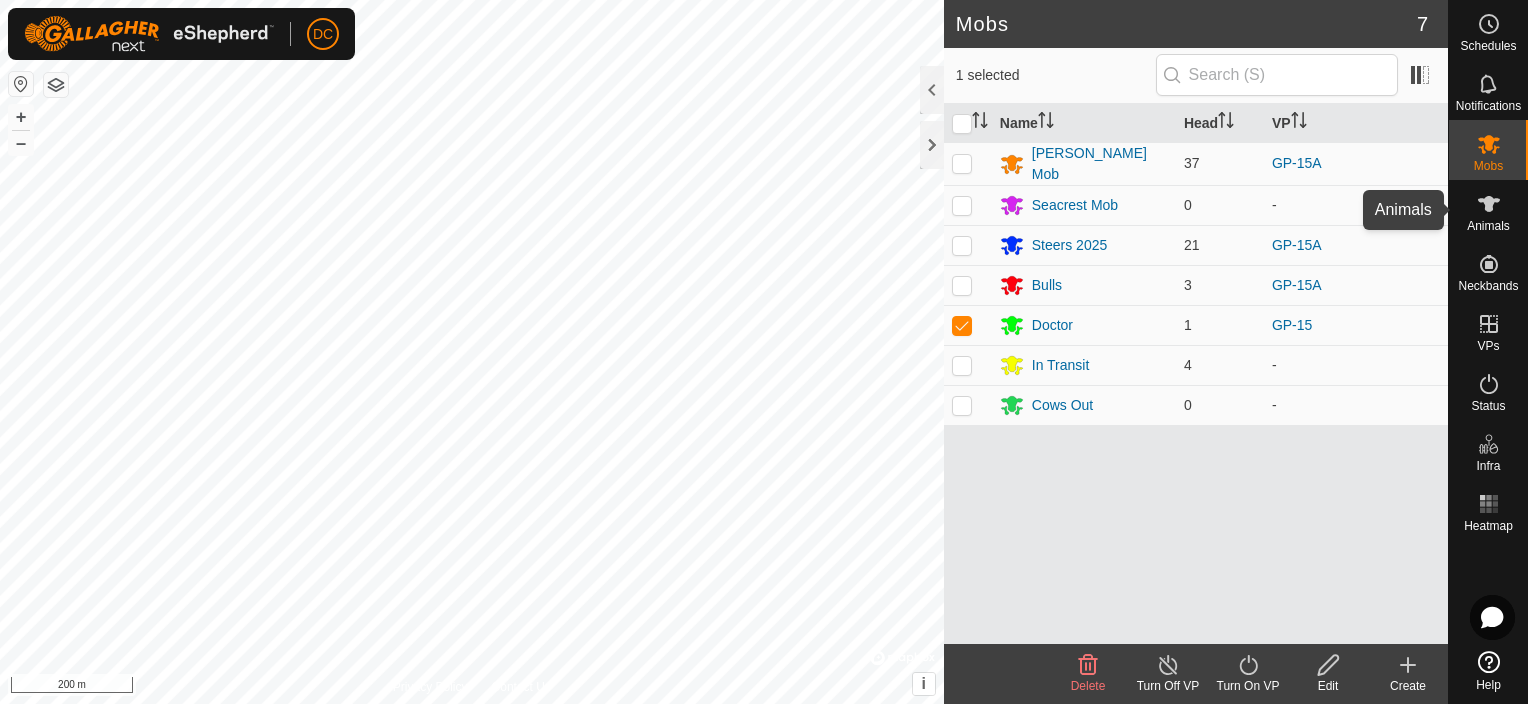 click 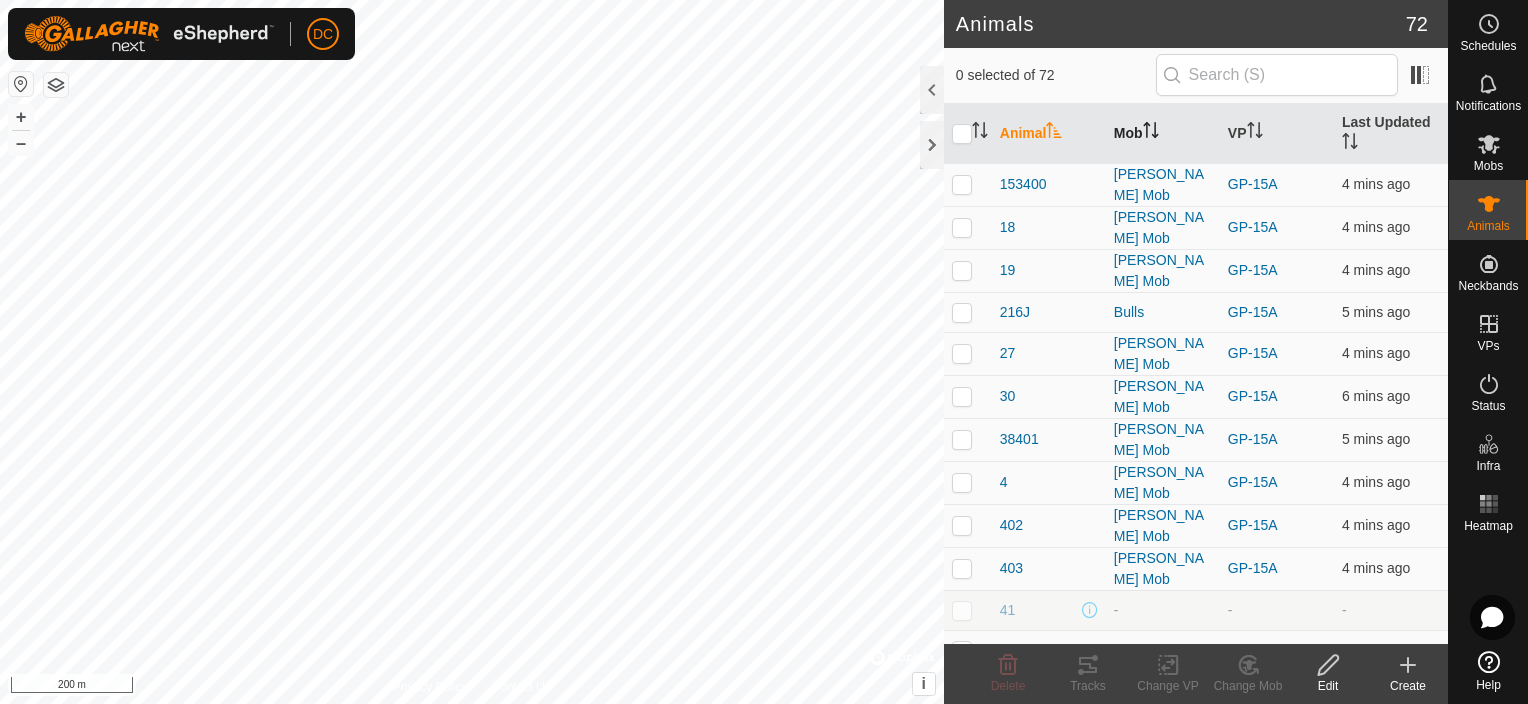click 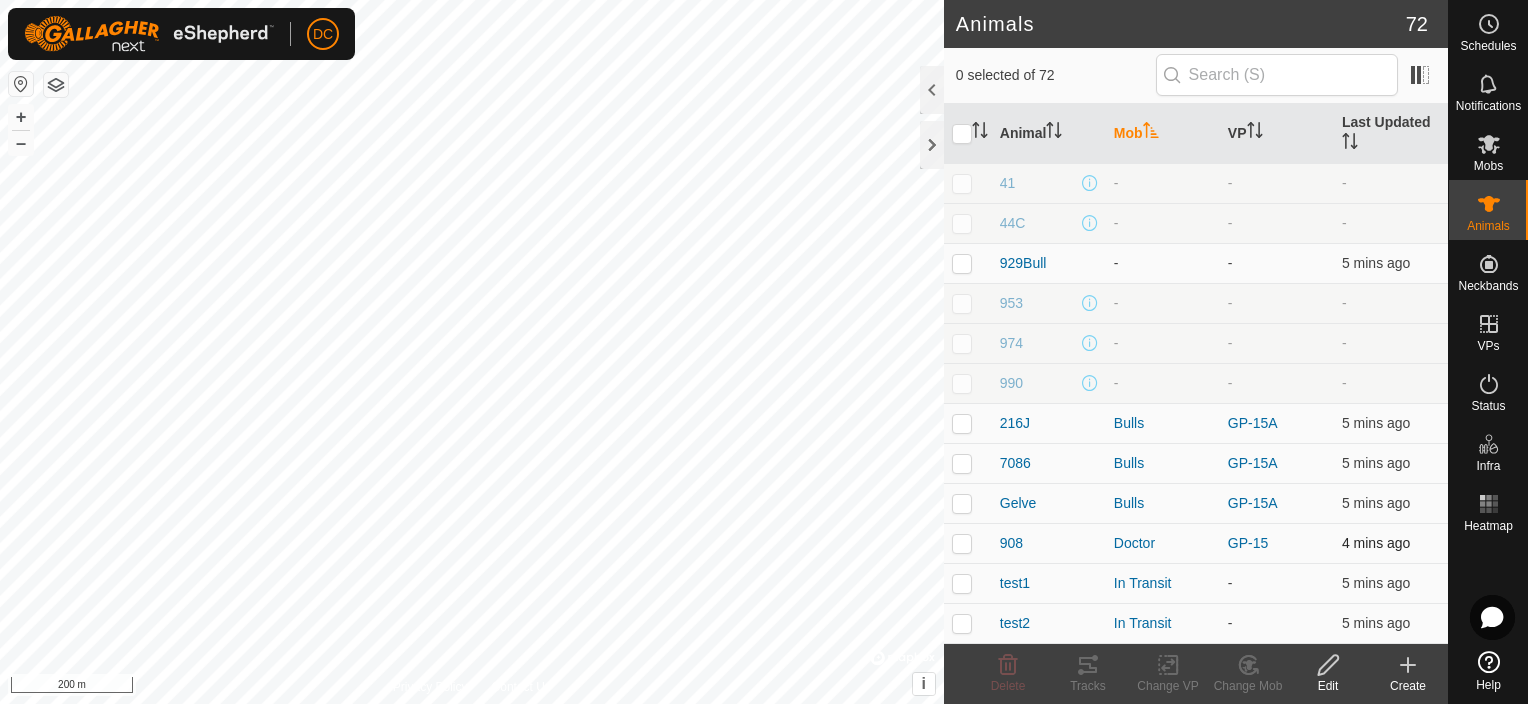 click at bounding box center (962, 543) 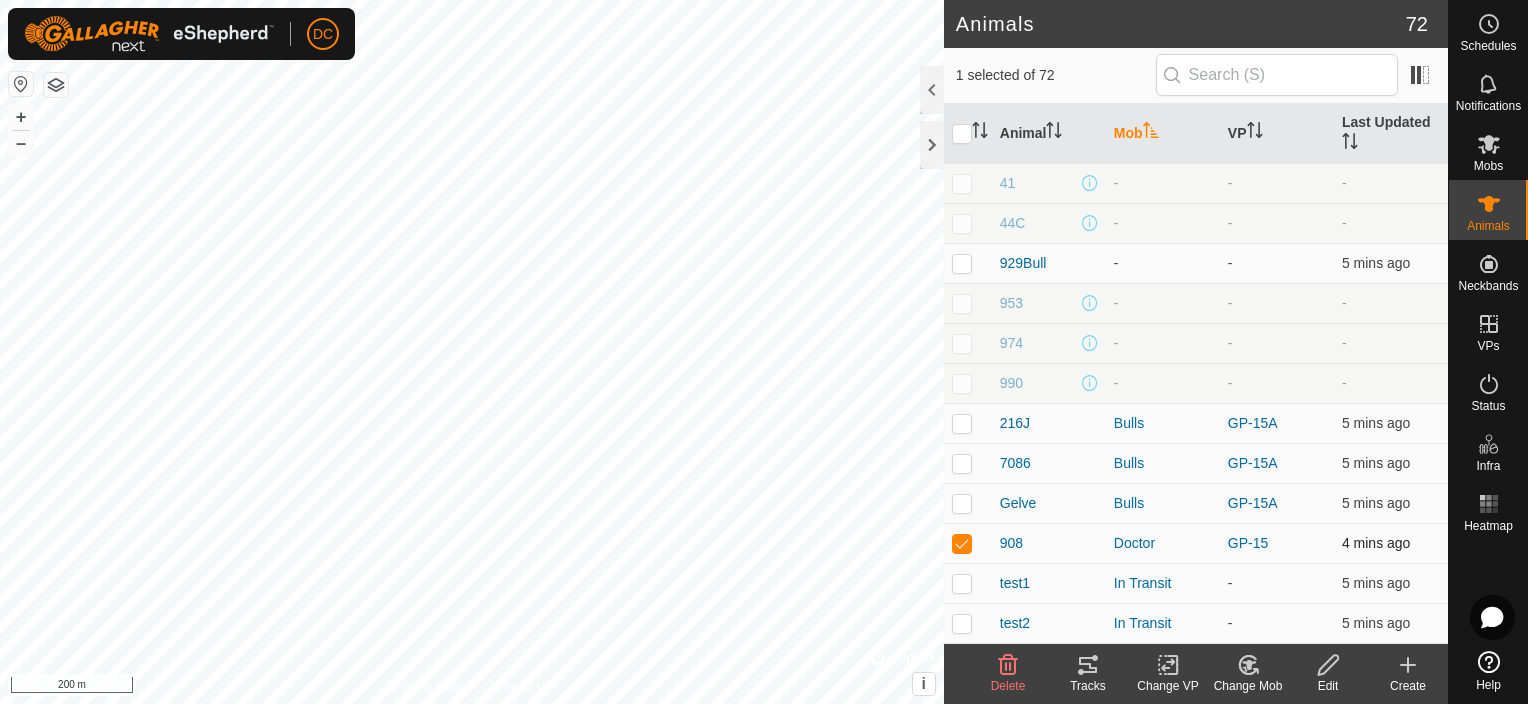 click at bounding box center (962, 543) 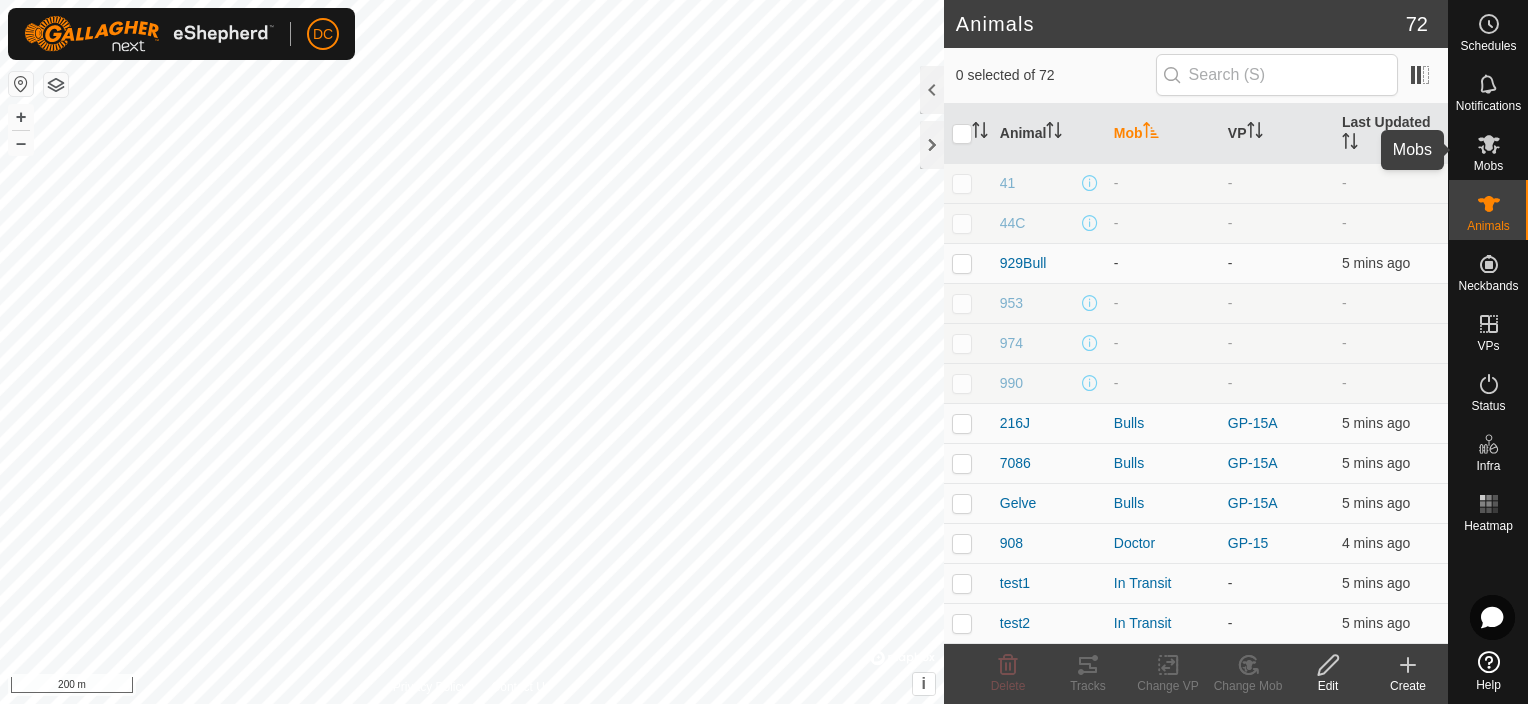 click 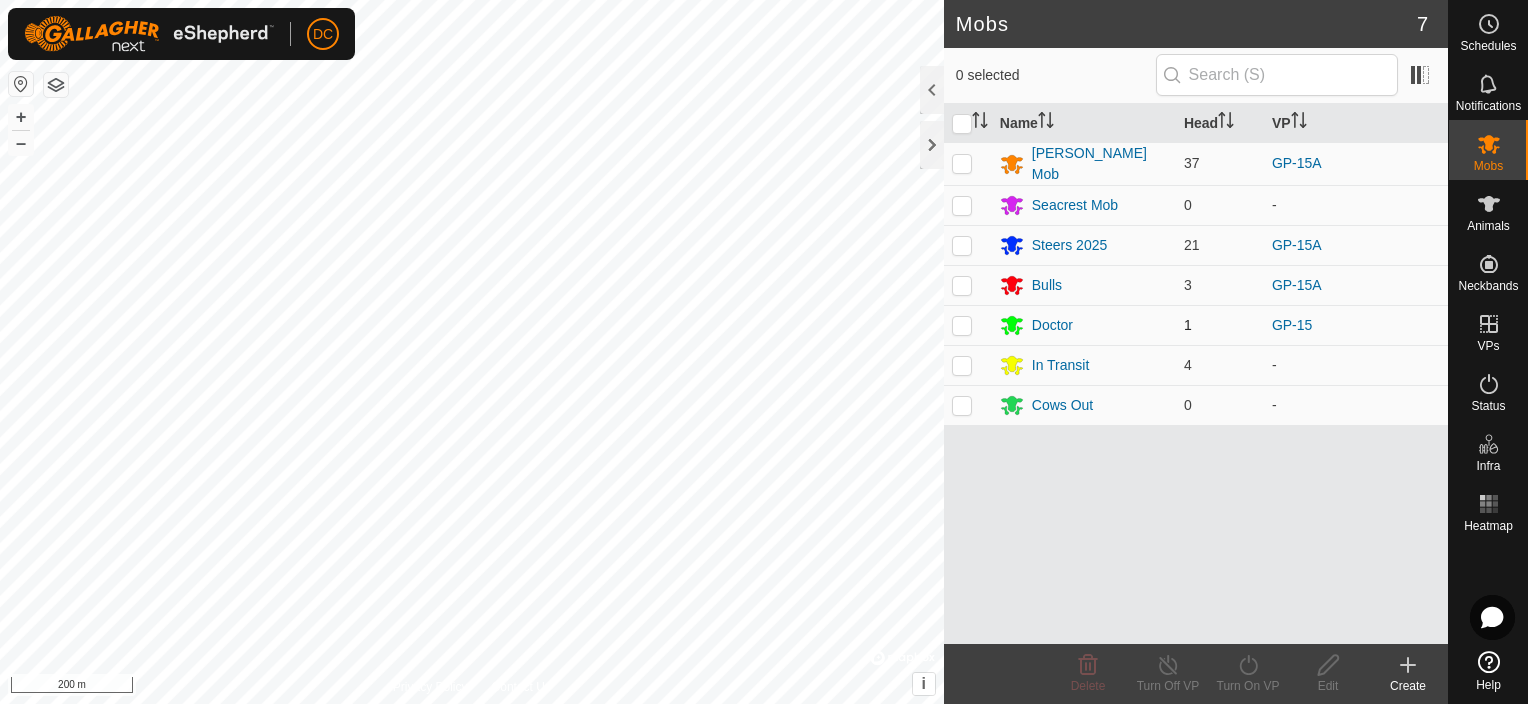 click at bounding box center [962, 325] 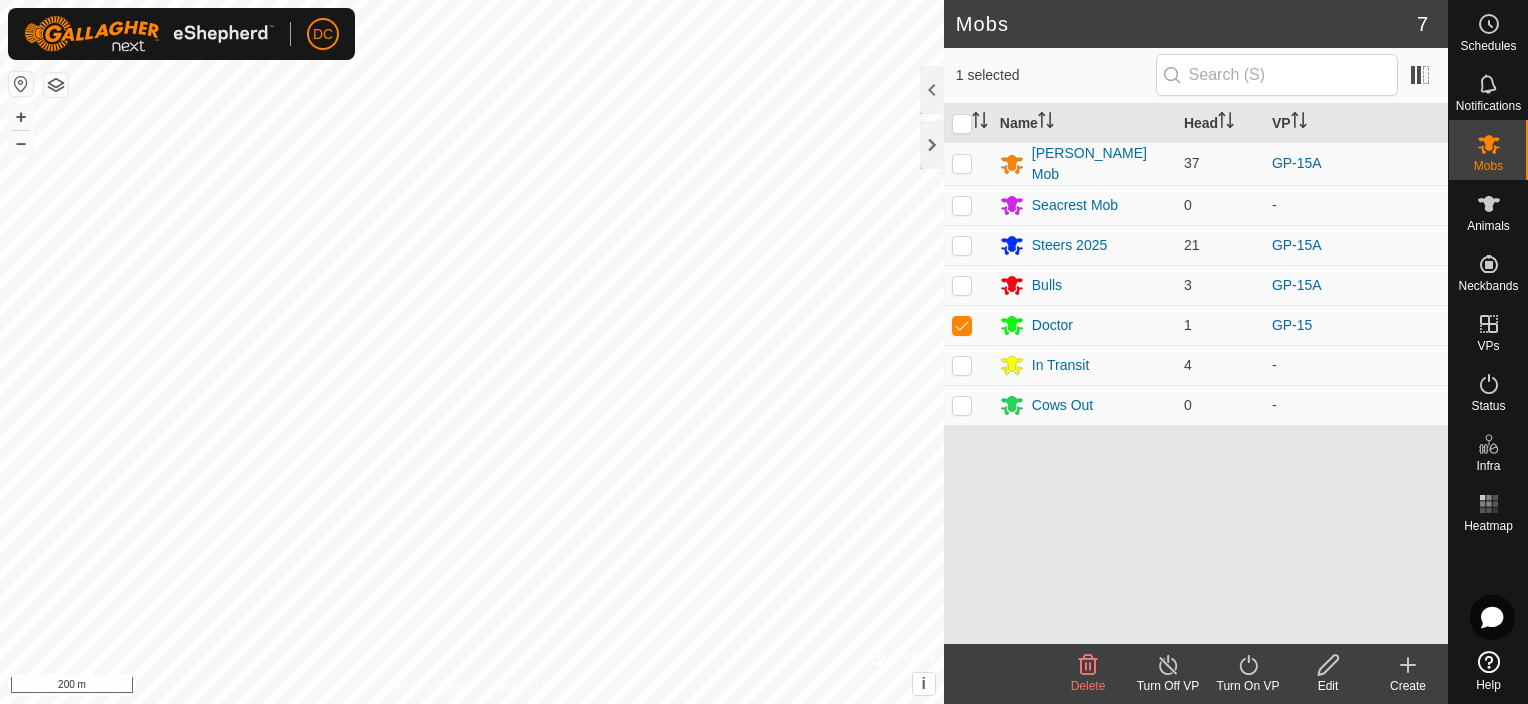 click 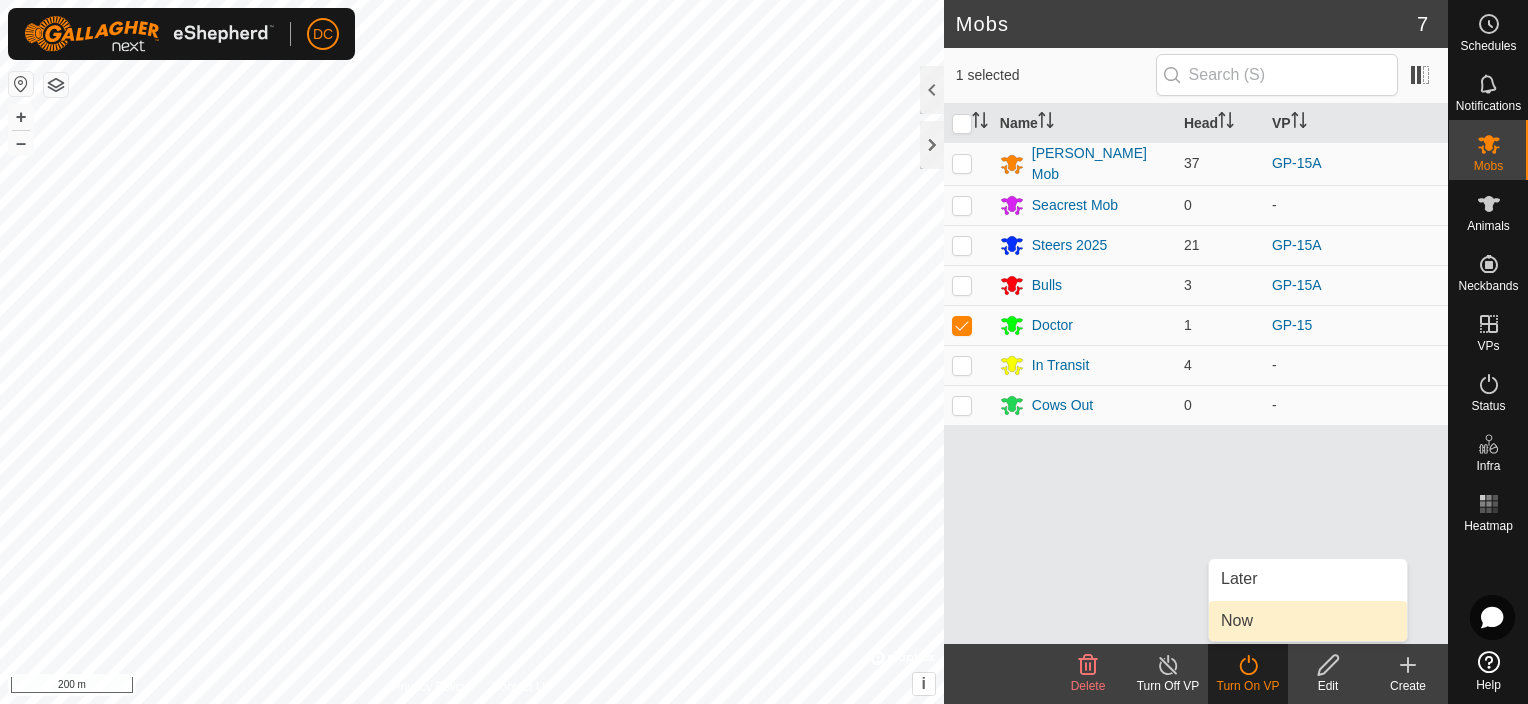click on "Now" at bounding box center (1308, 621) 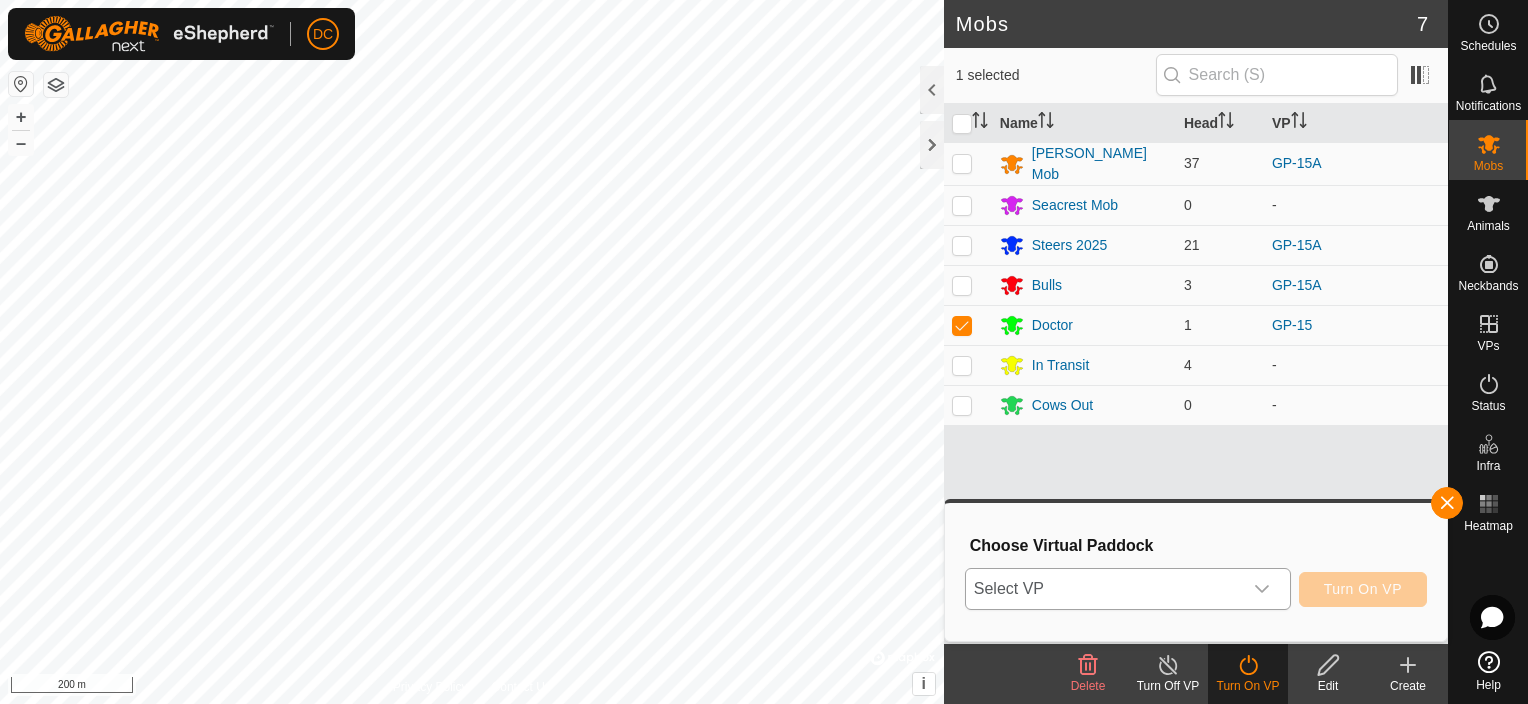 click 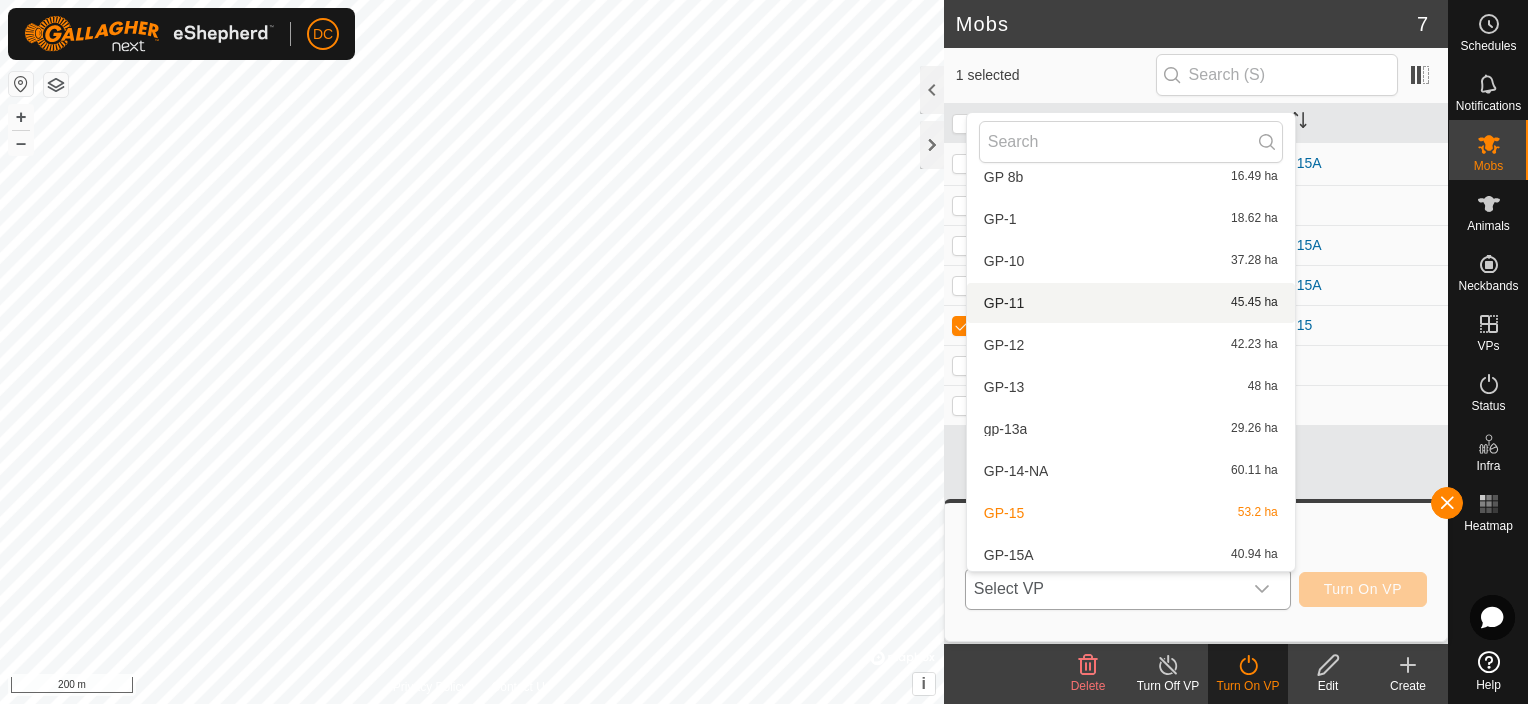 scroll, scrollTop: 626, scrollLeft: 0, axis: vertical 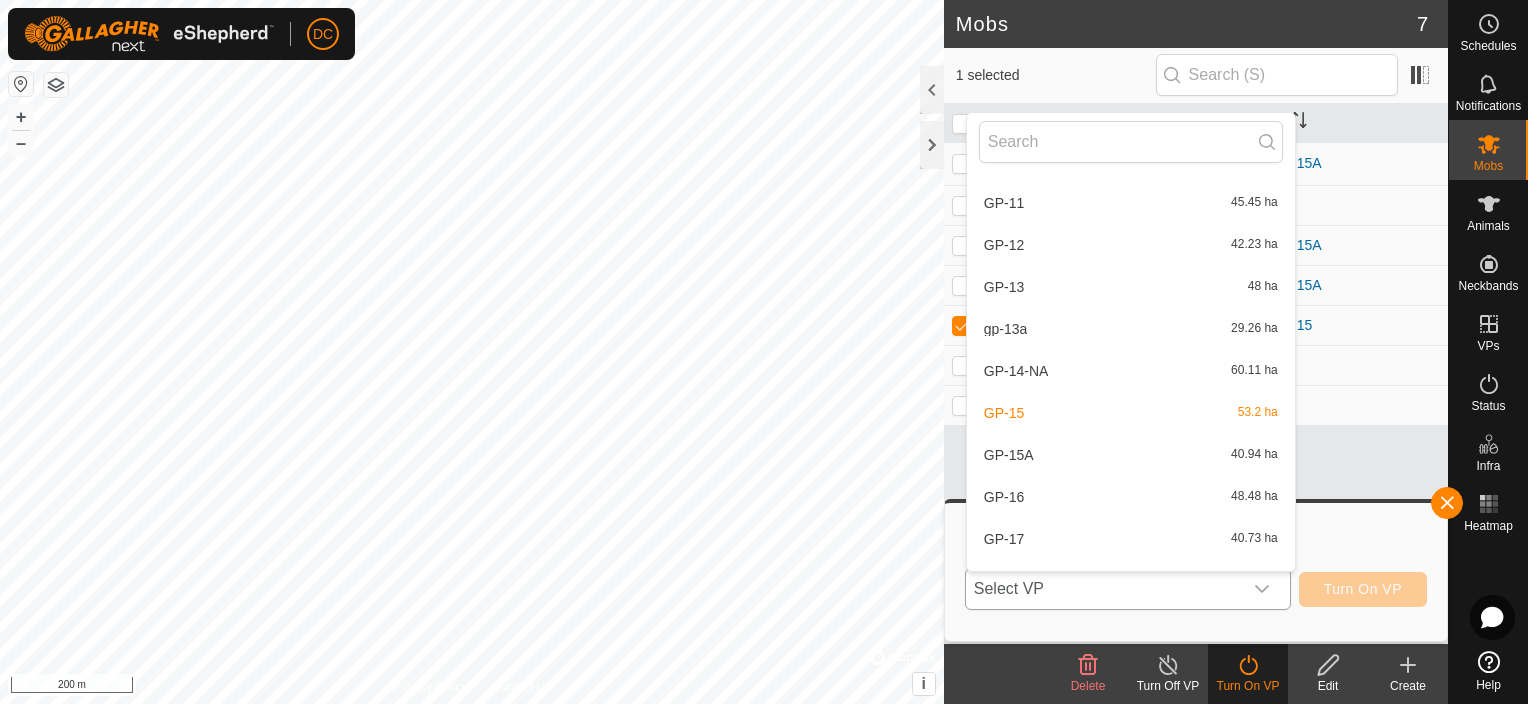 click on "GP-15A  40.94 ha" at bounding box center (1131, 455) 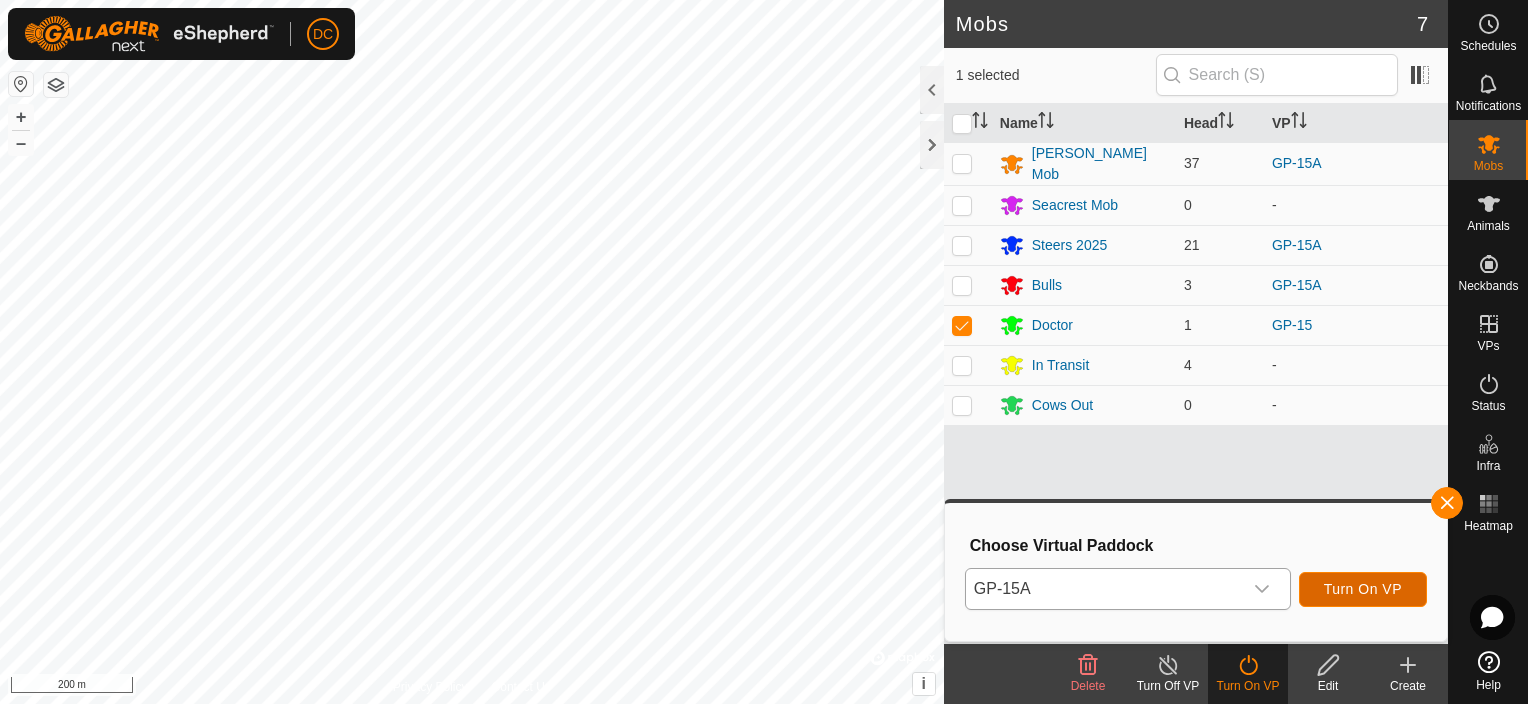 click on "Turn On VP" at bounding box center [1363, 589] 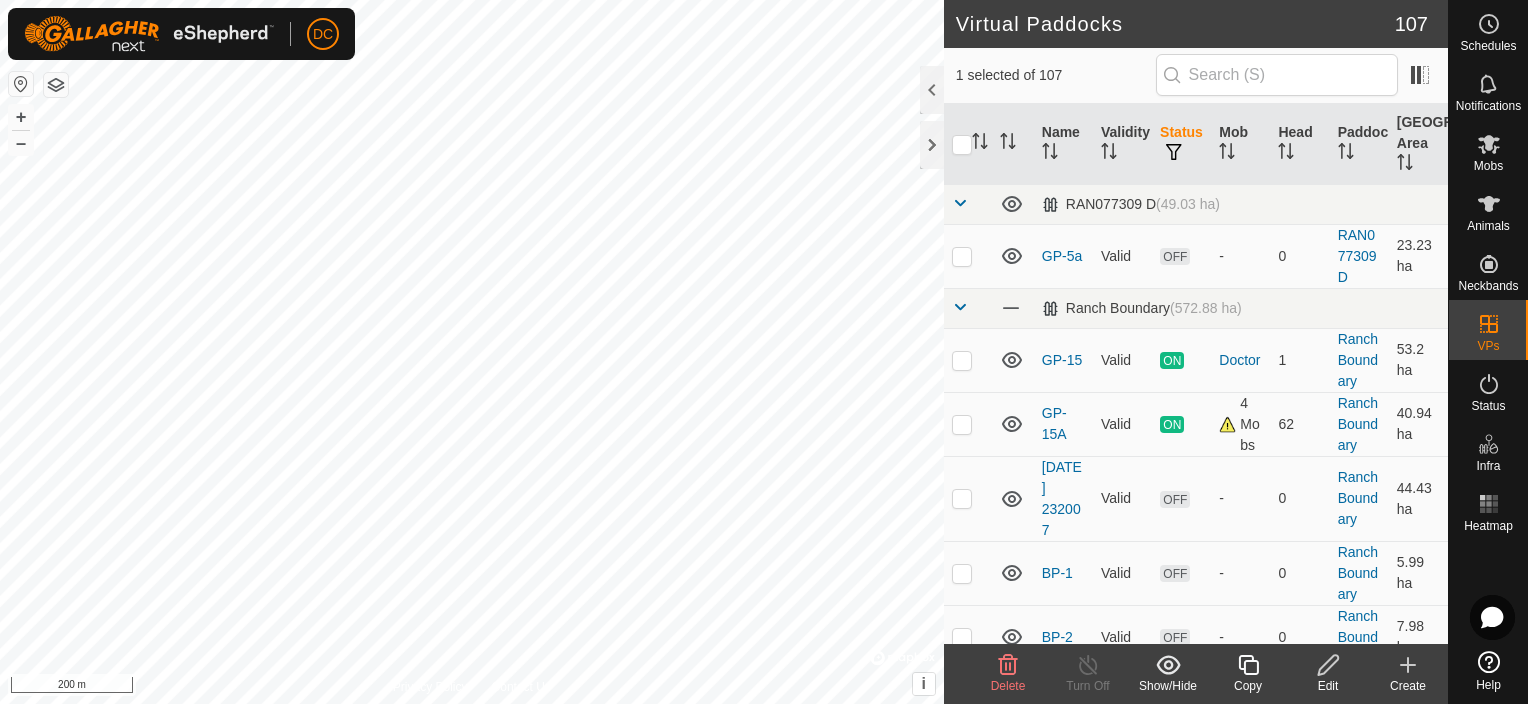 checkbox on "true" 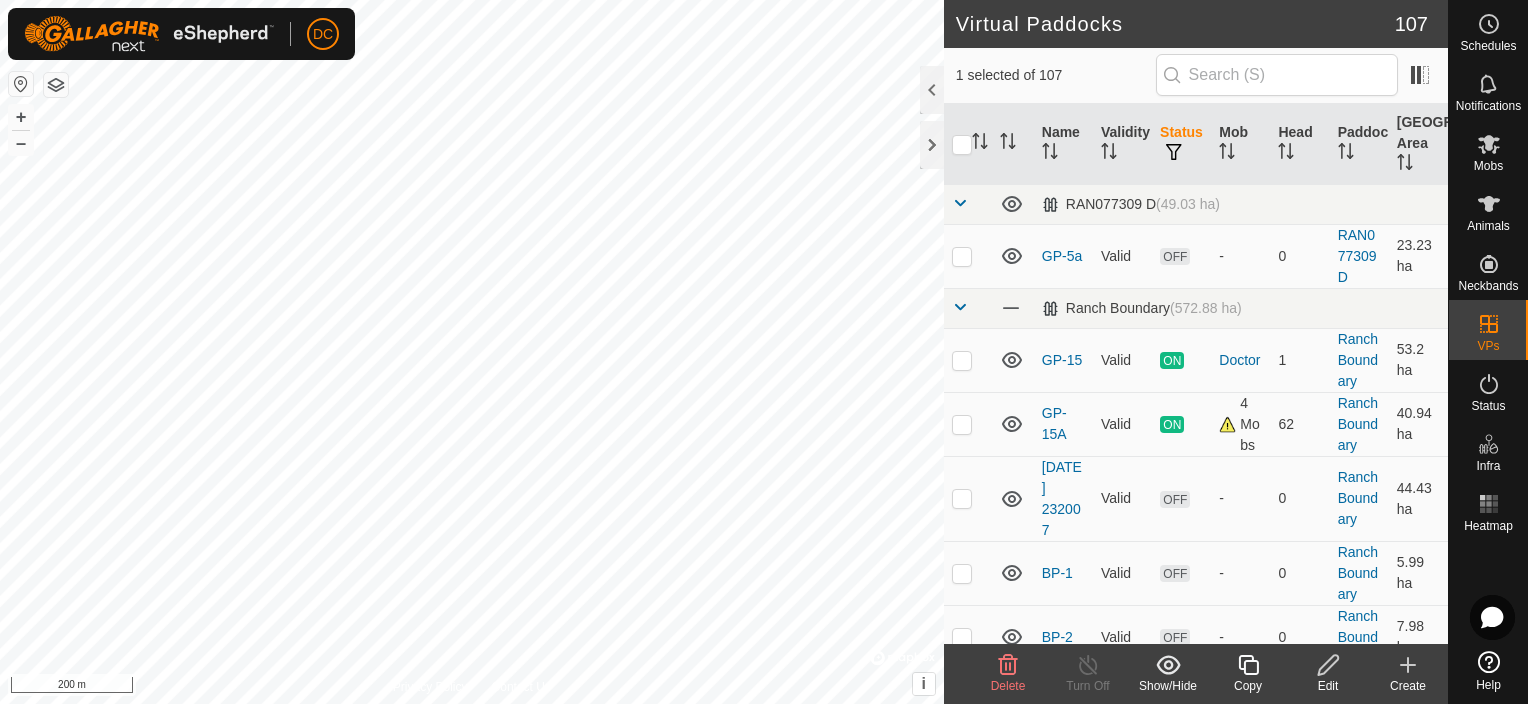 checkbox on "false" 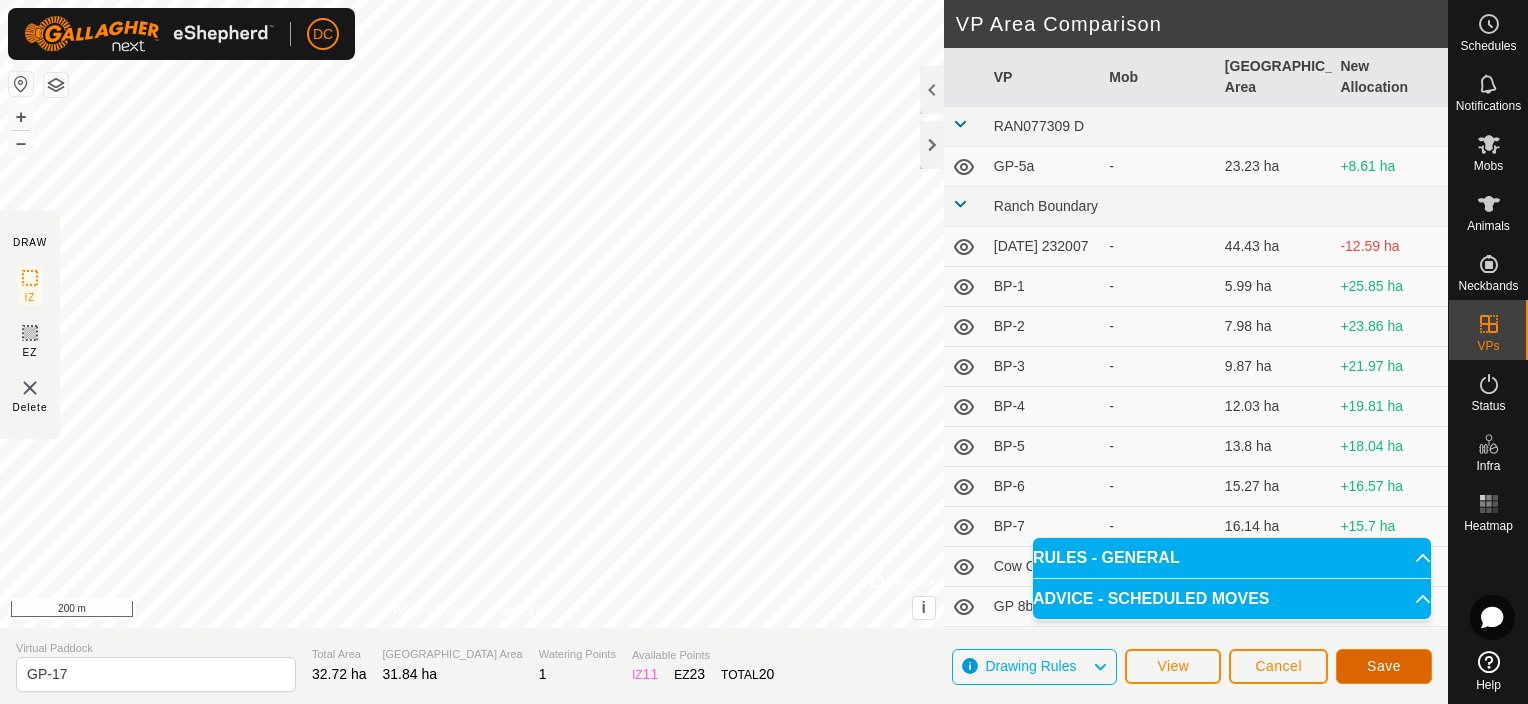 click on "Save" 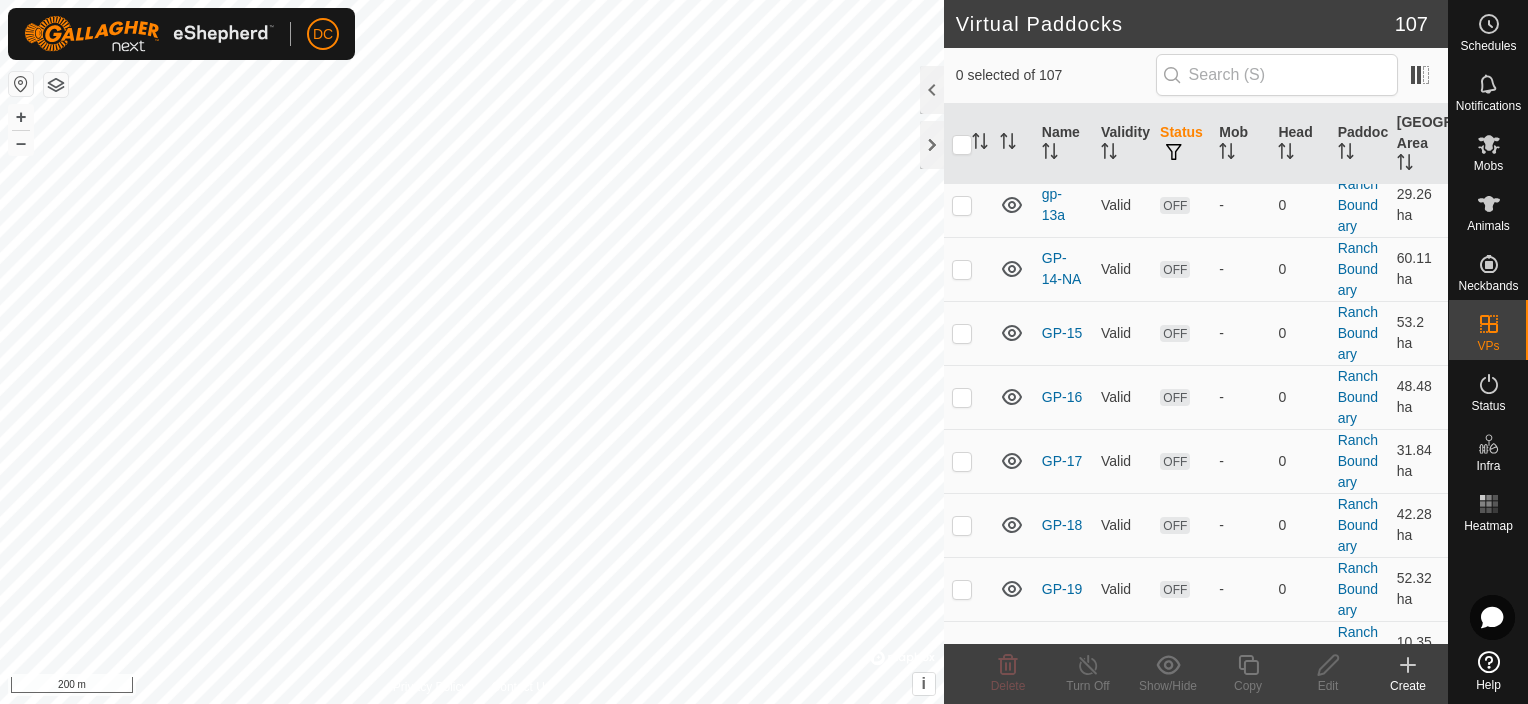 scroll, scrollTop: 1300, scrollLeft: 0, axis: vertical 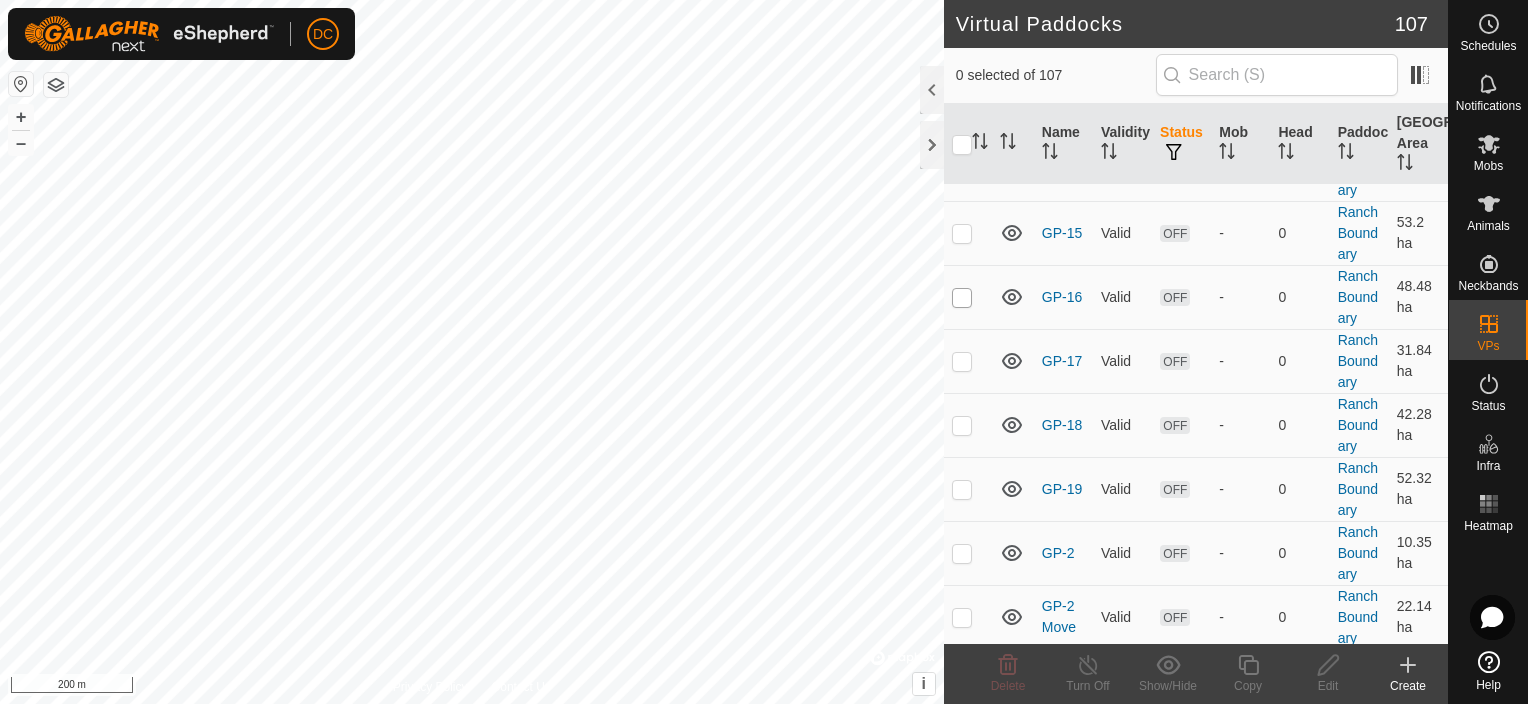 click at bounding box center [962, 298] 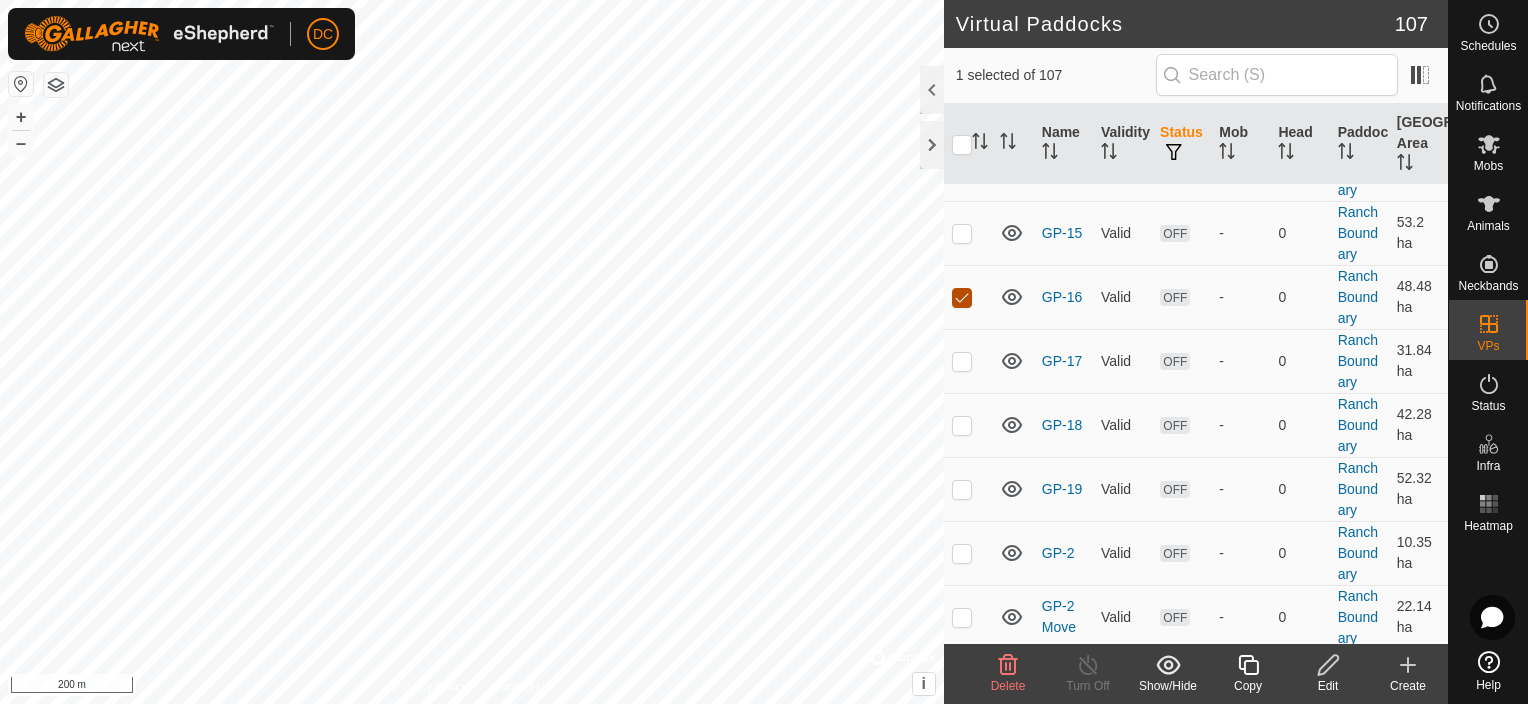 click at bounding box center (962, 298) 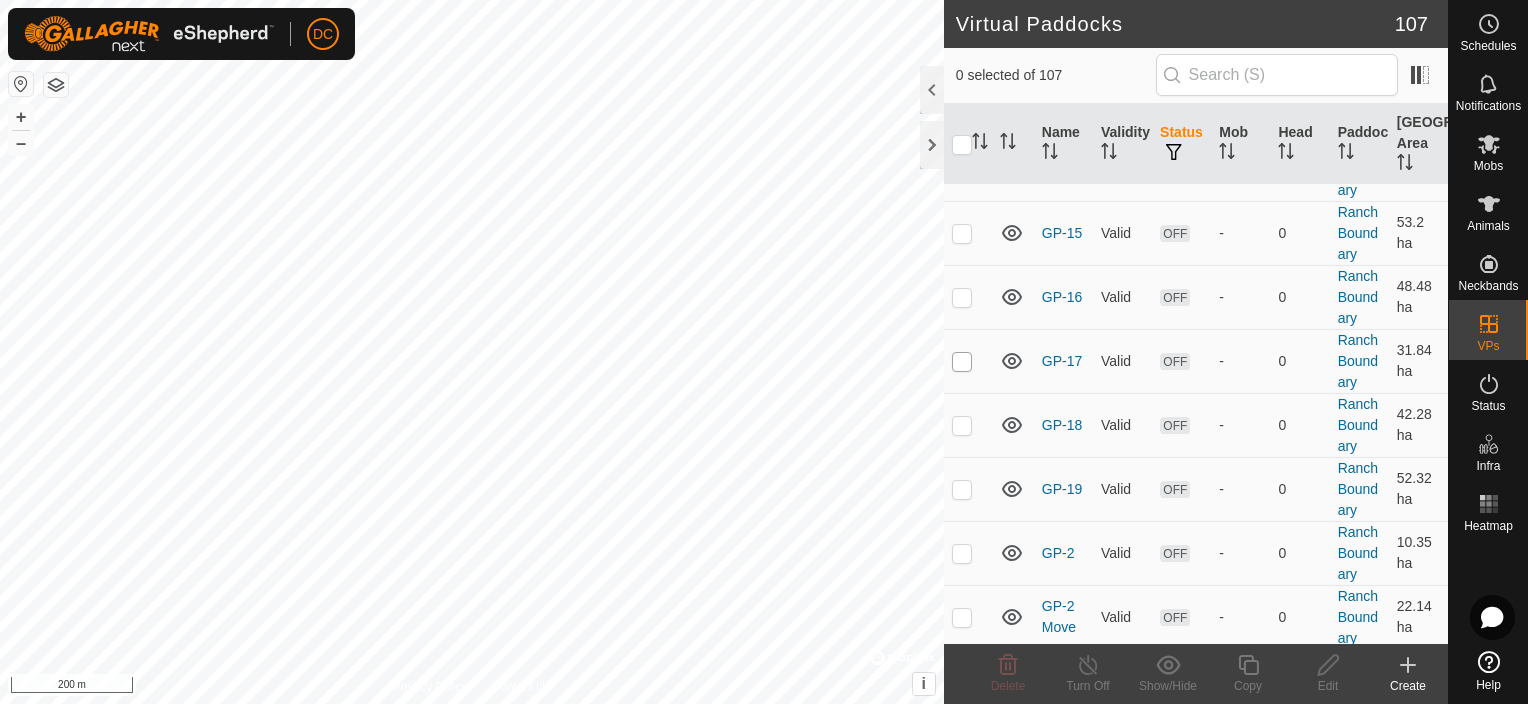 click at bounding box center (962, 362) 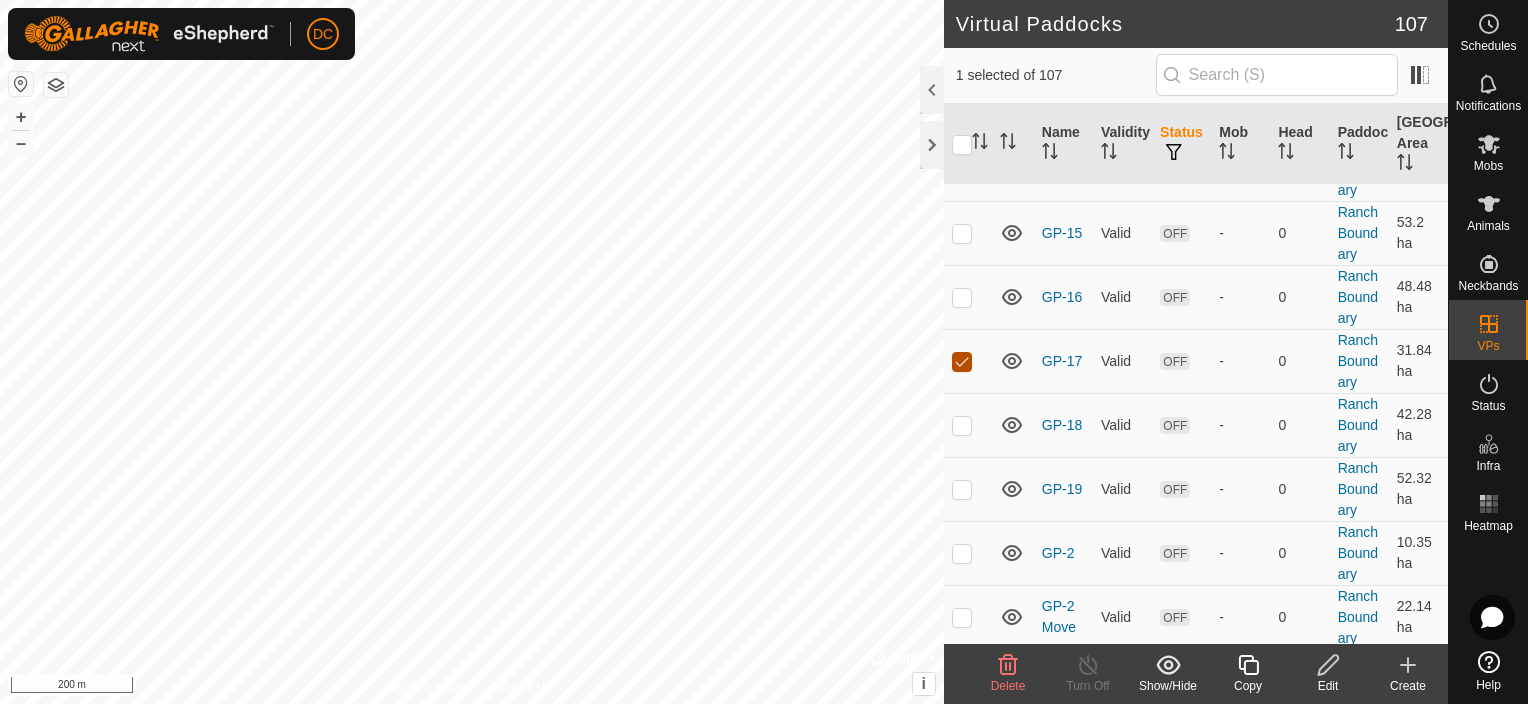 click at bounding box center (962, 362) 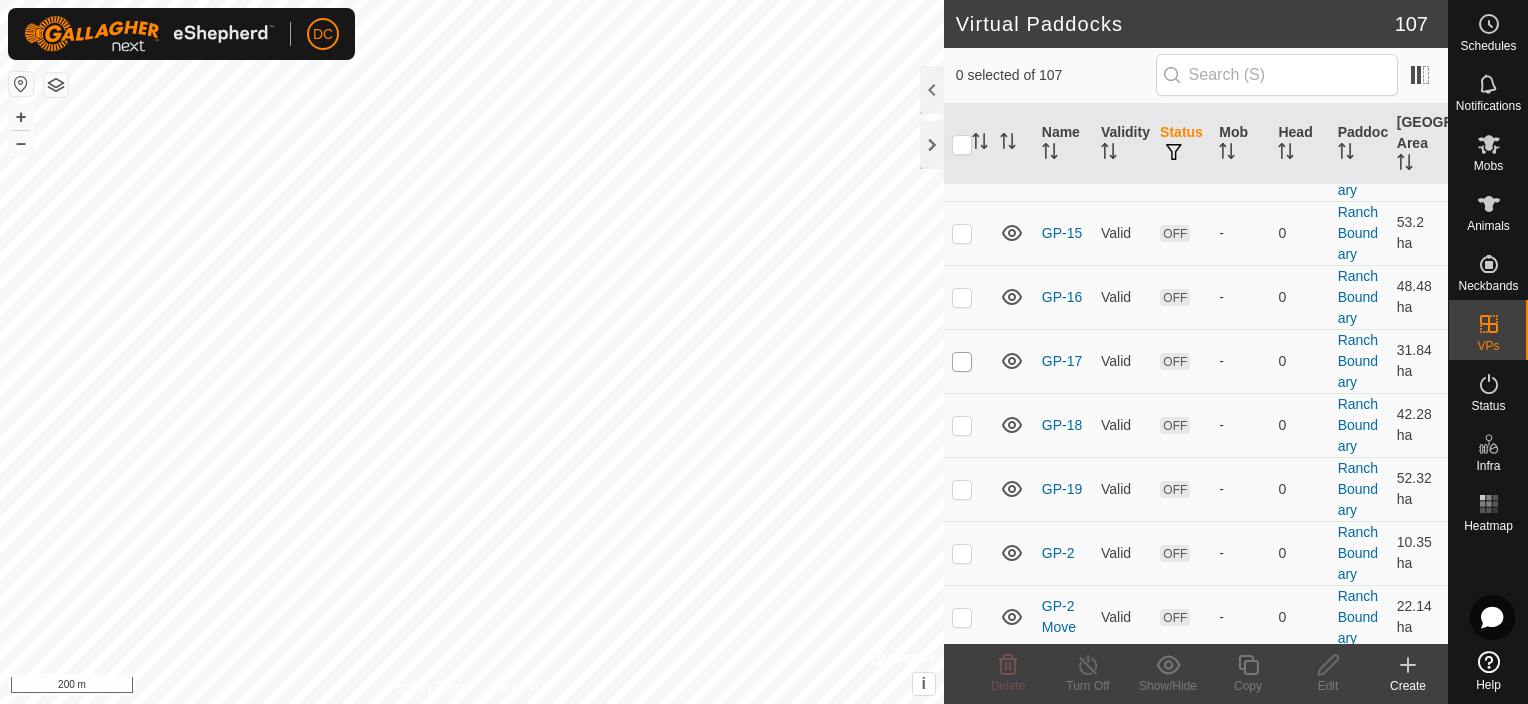 click at bounding box center (962, 362) 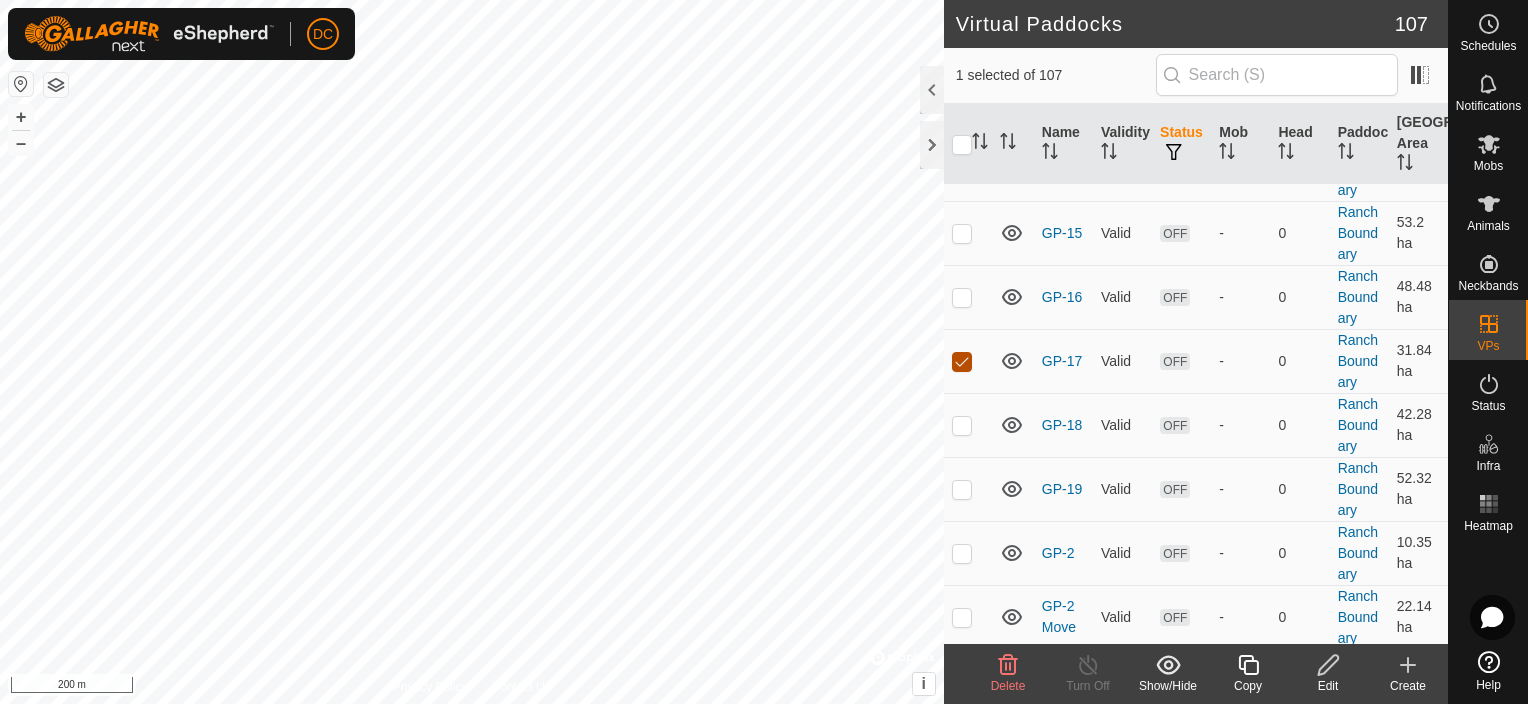 click at bounding box center (962, 362) 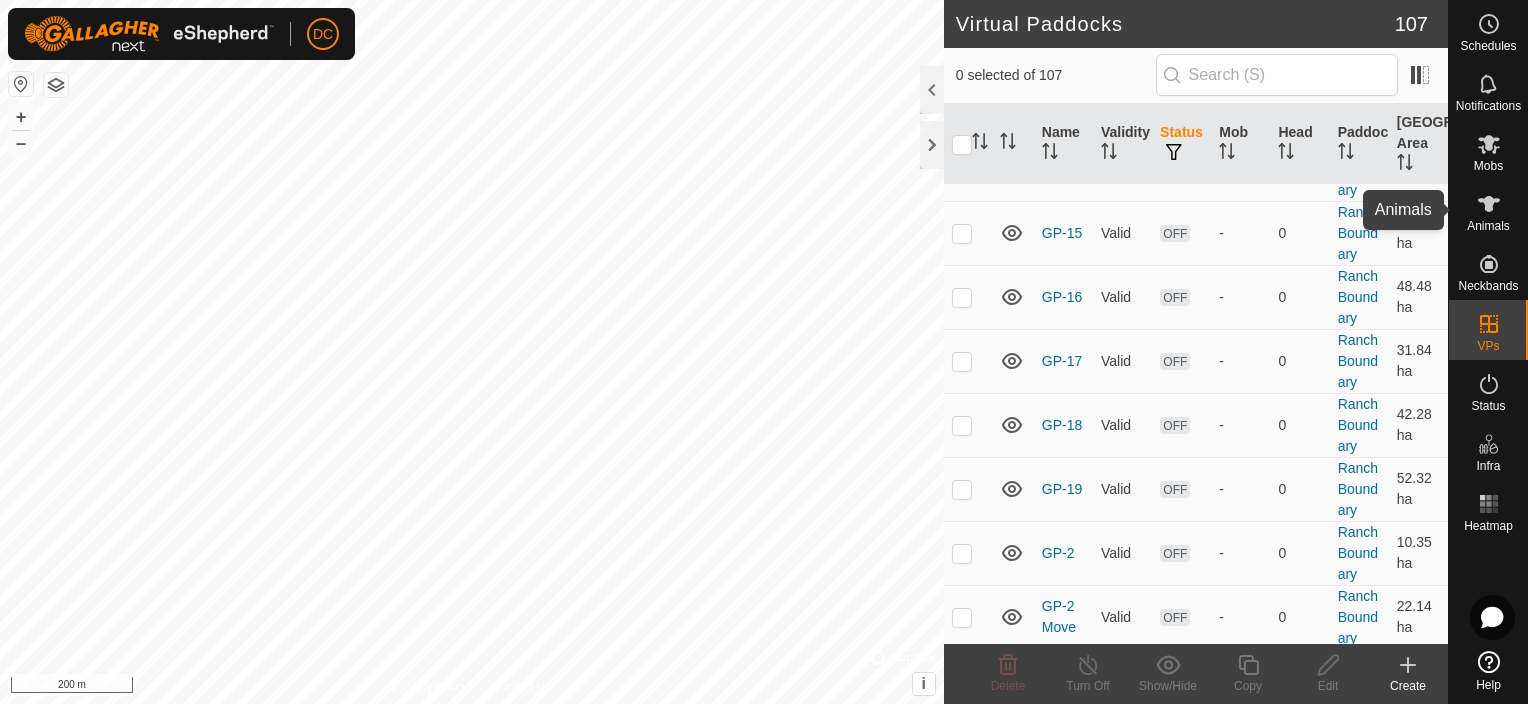 click 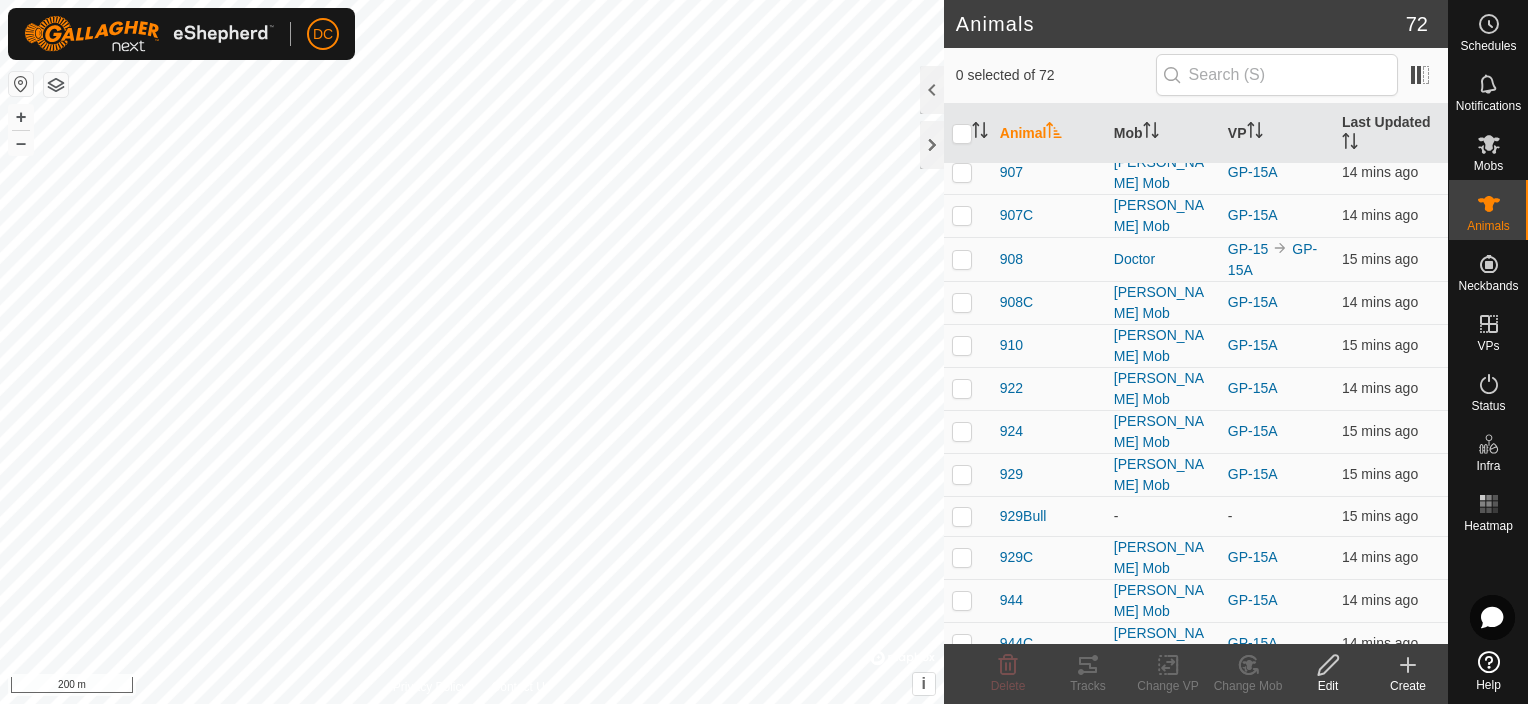 scroll, scrollTop: 1000, scrollLeft: 0, axis: vertical 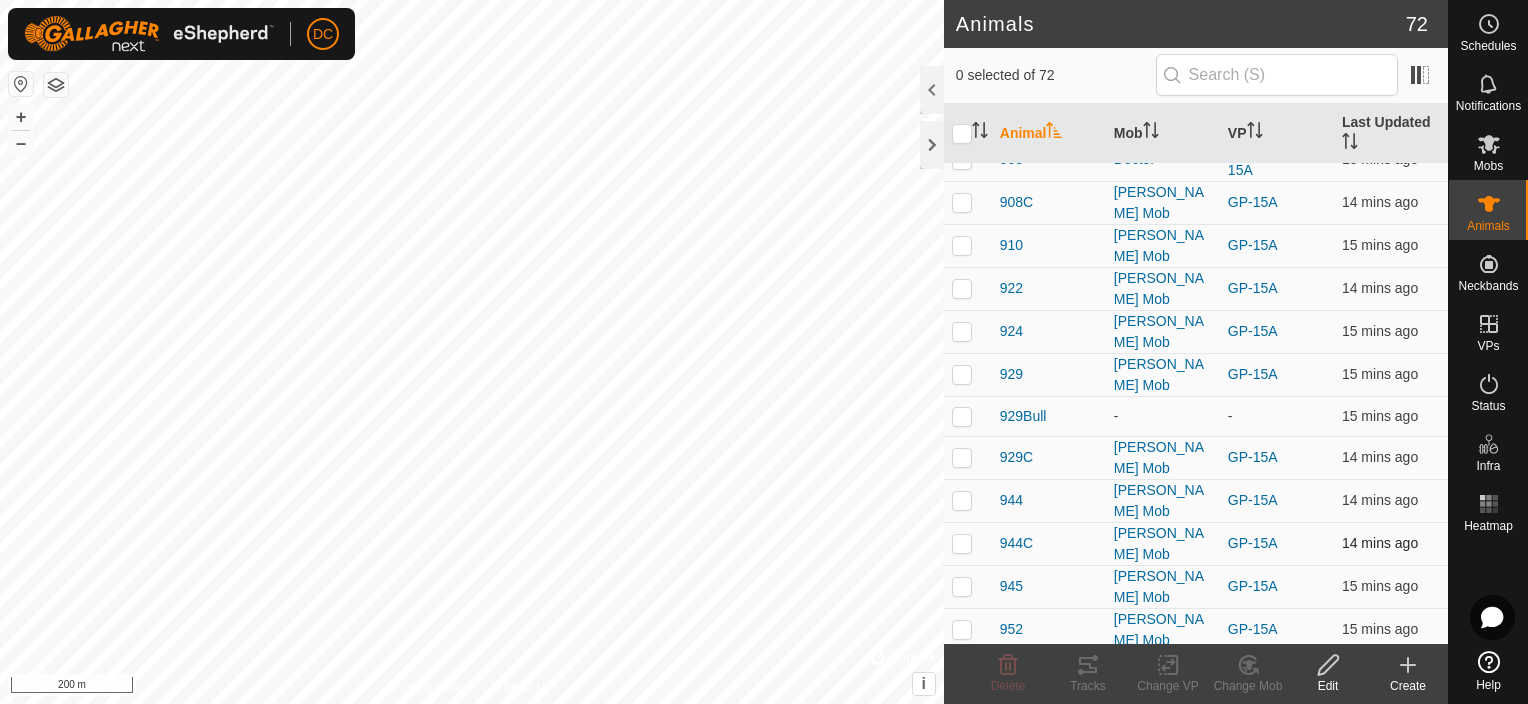 click at bounding box center [962, 543] 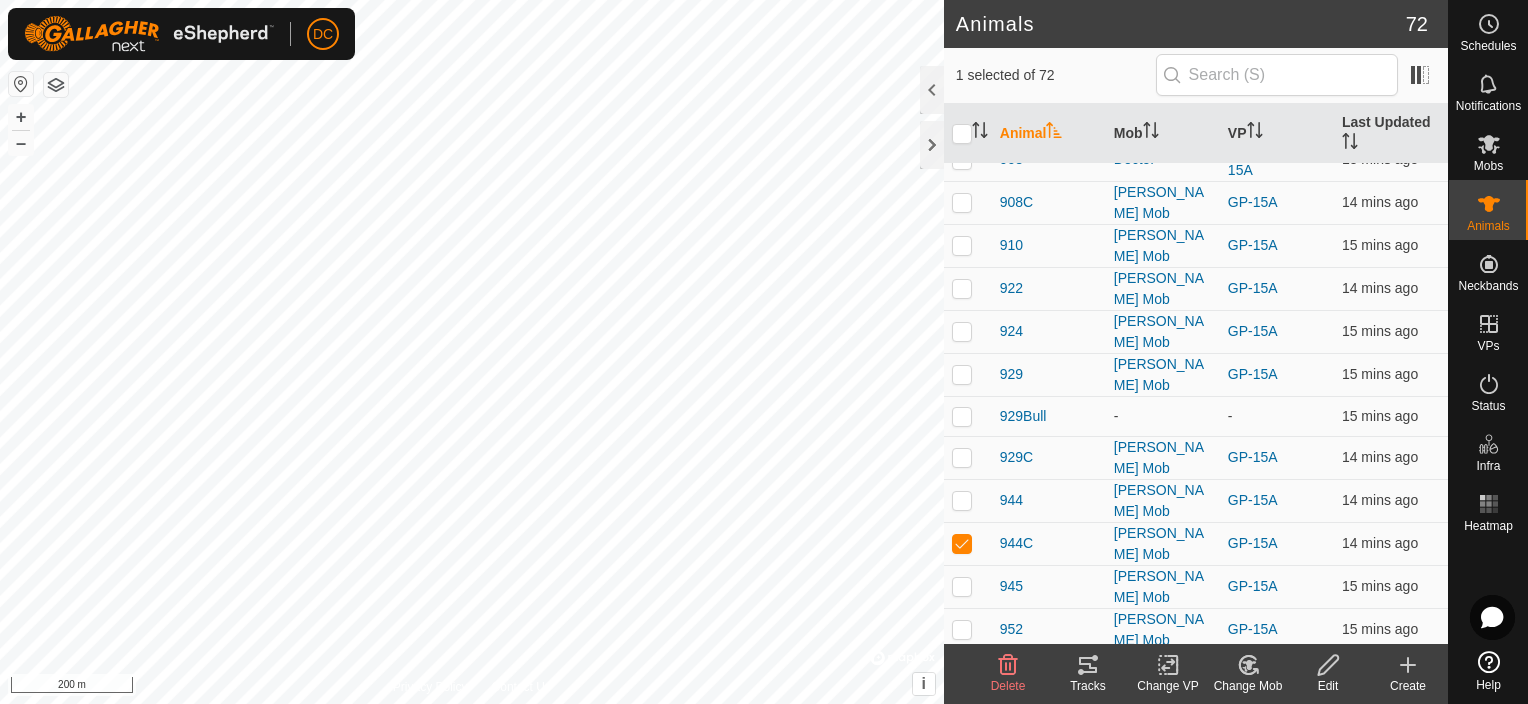 click 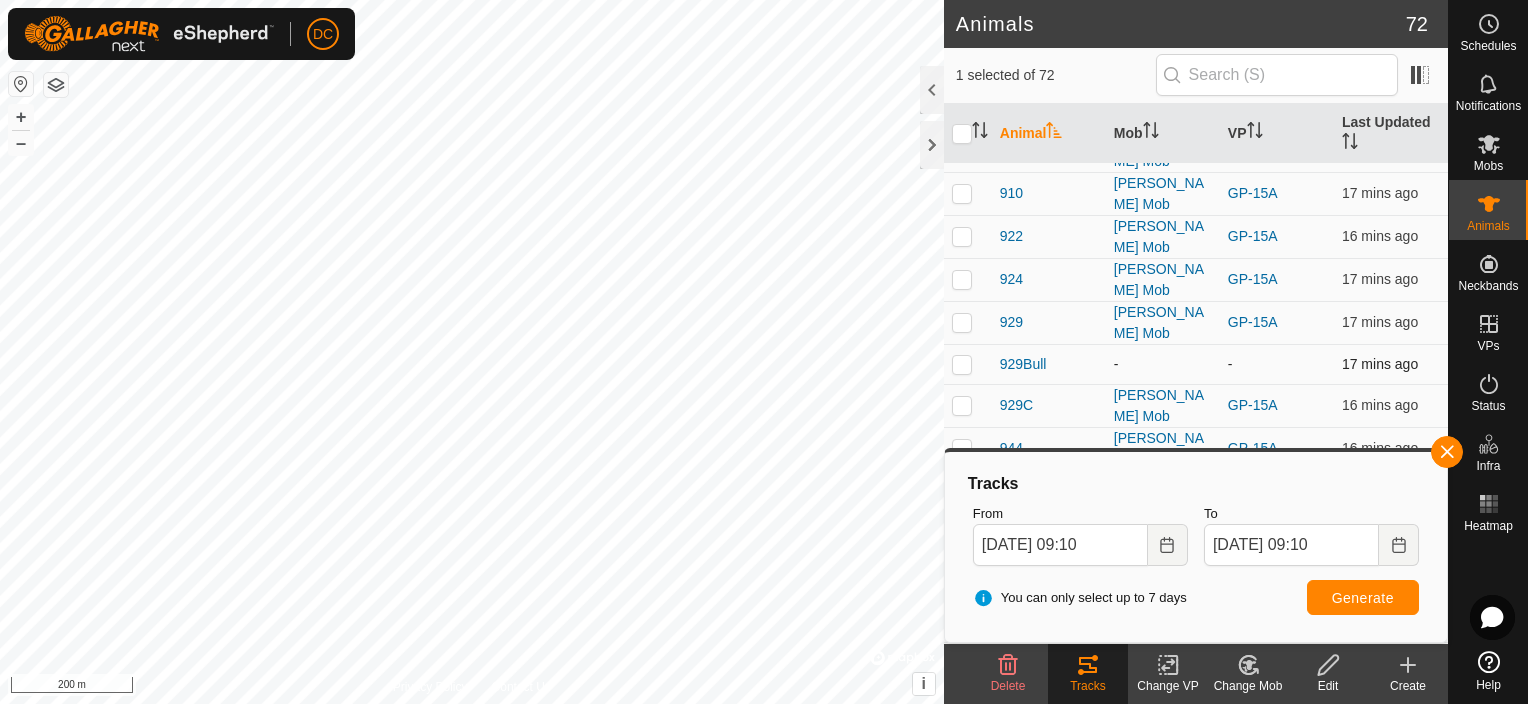 scroll, scrollTop: 1100, scrollLeft: 0, axis: vertical 